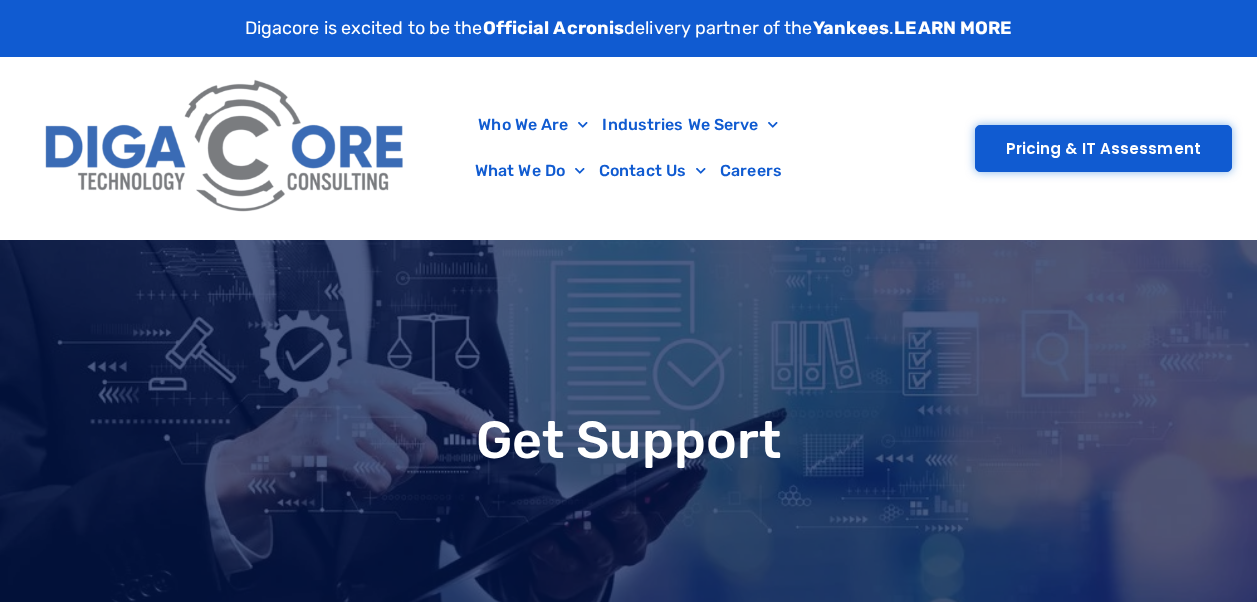 scroll, scrollTop: 0, scrollLeft: 0, axis: both 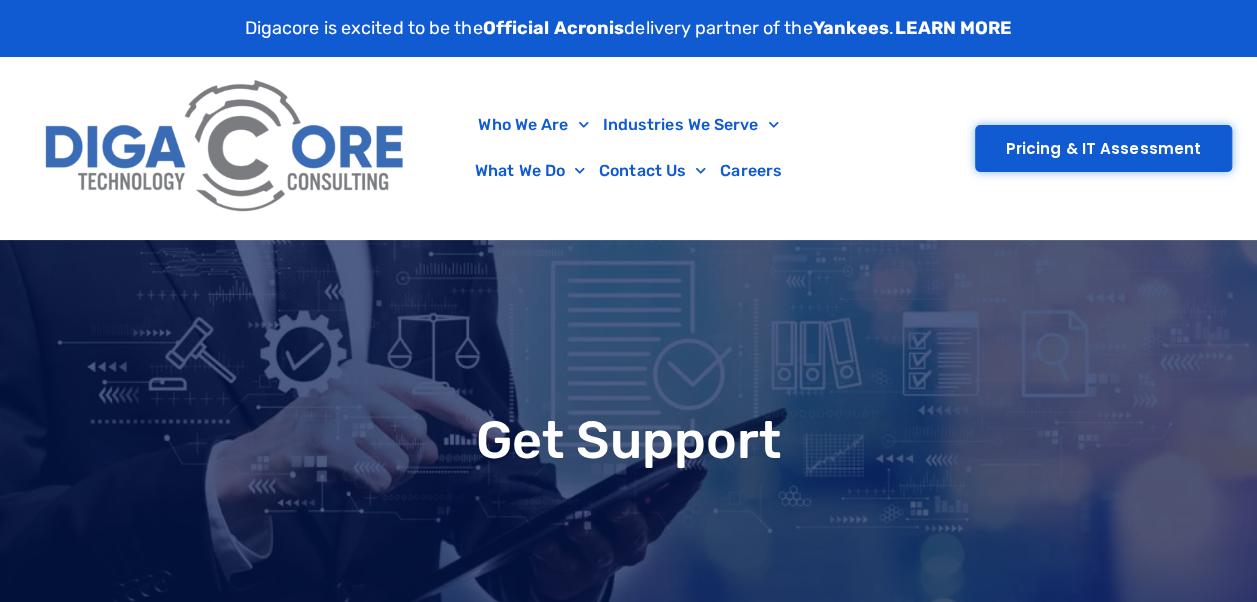 type on "**" 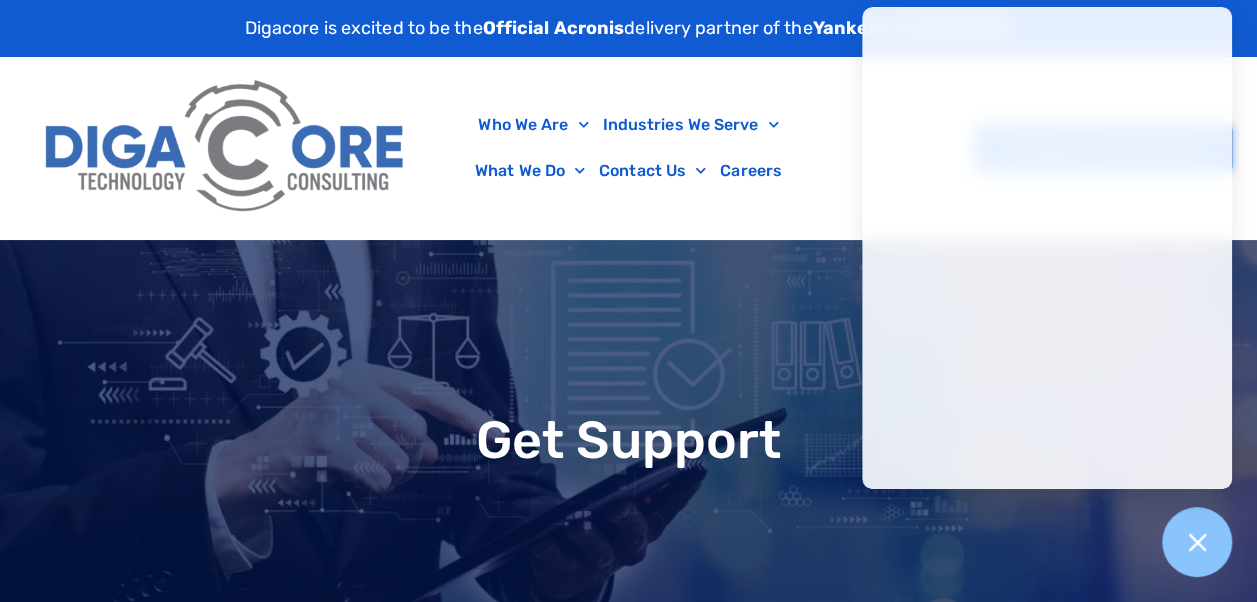 type on "*****" 